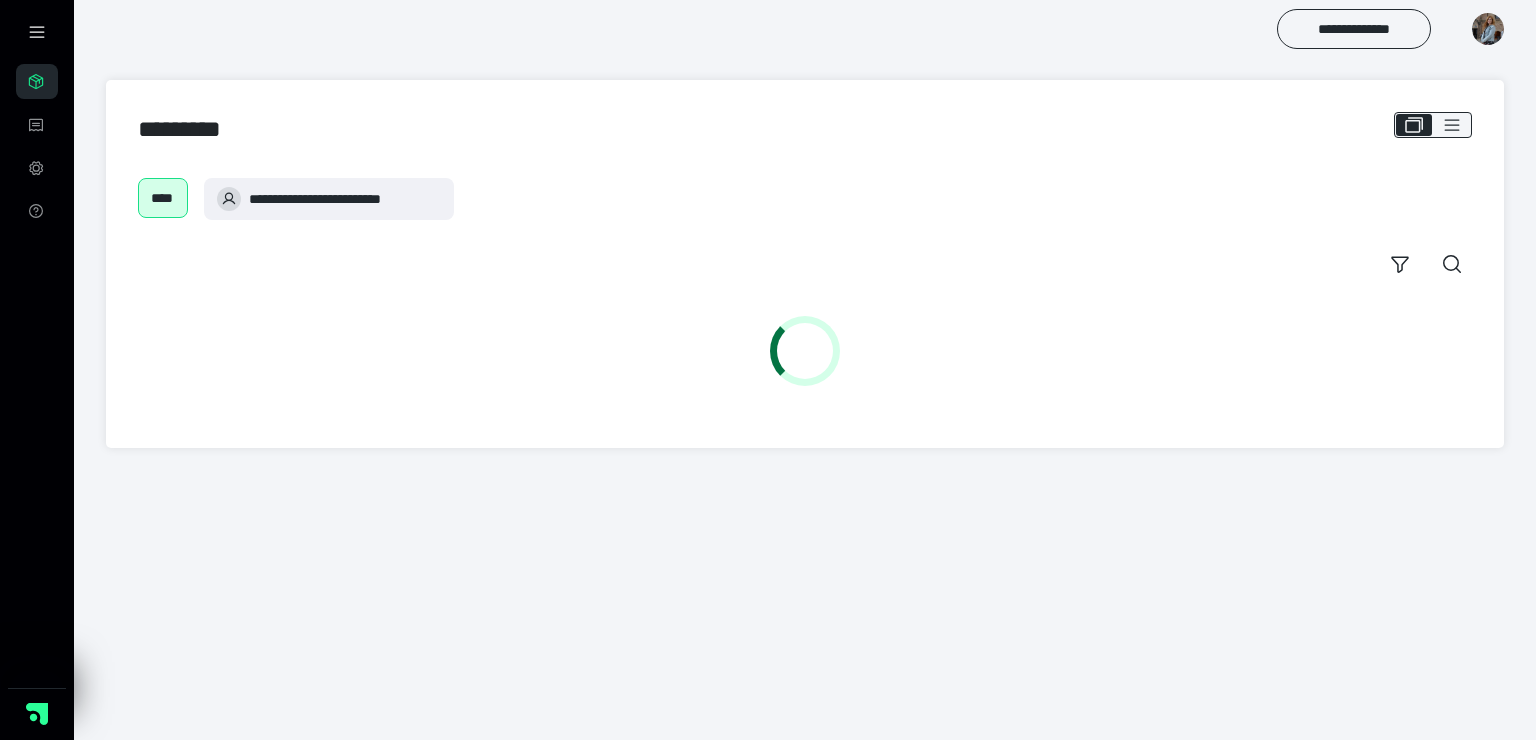 scroll, scrollTop: 0, scrollLeft: 0, axis: both 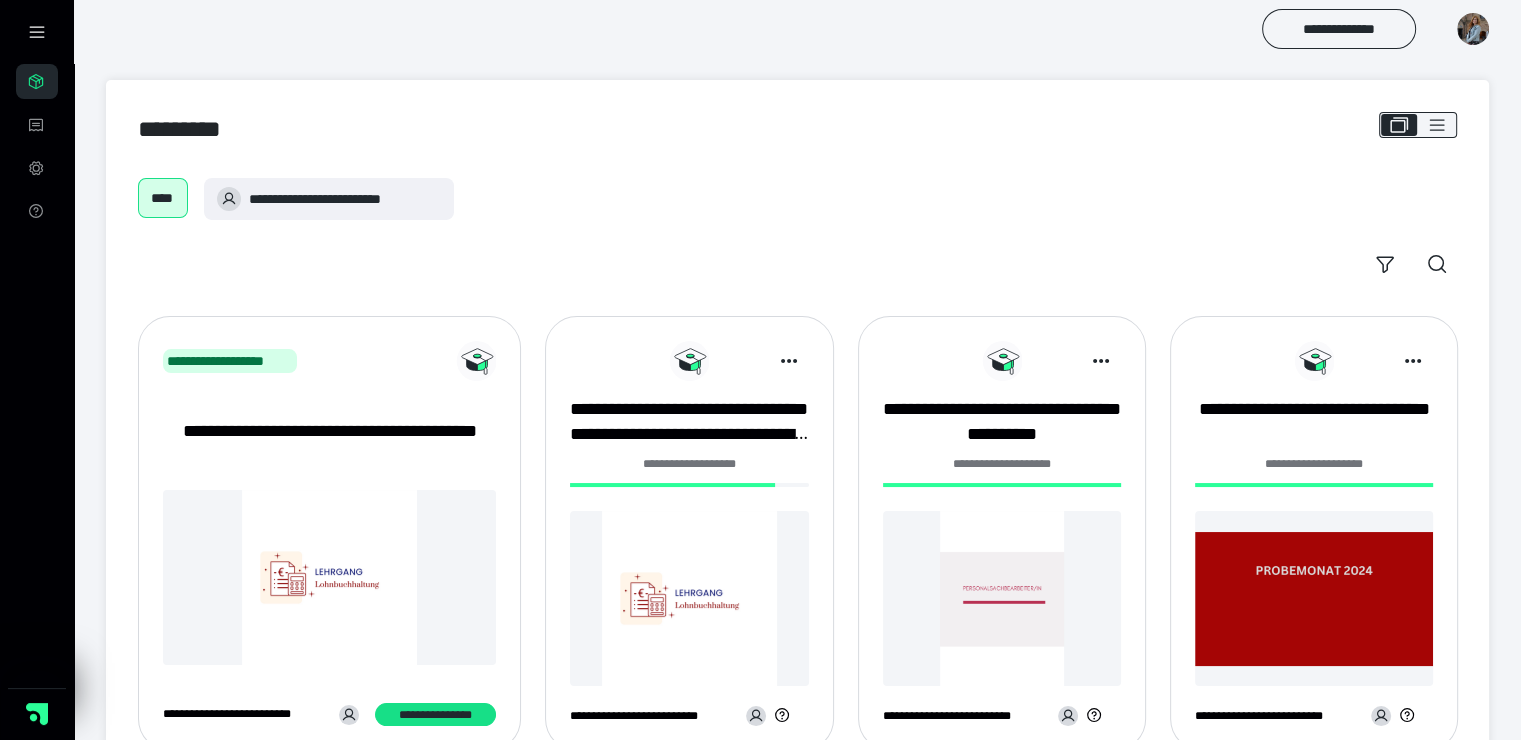 click at bounding box center [689, 598] 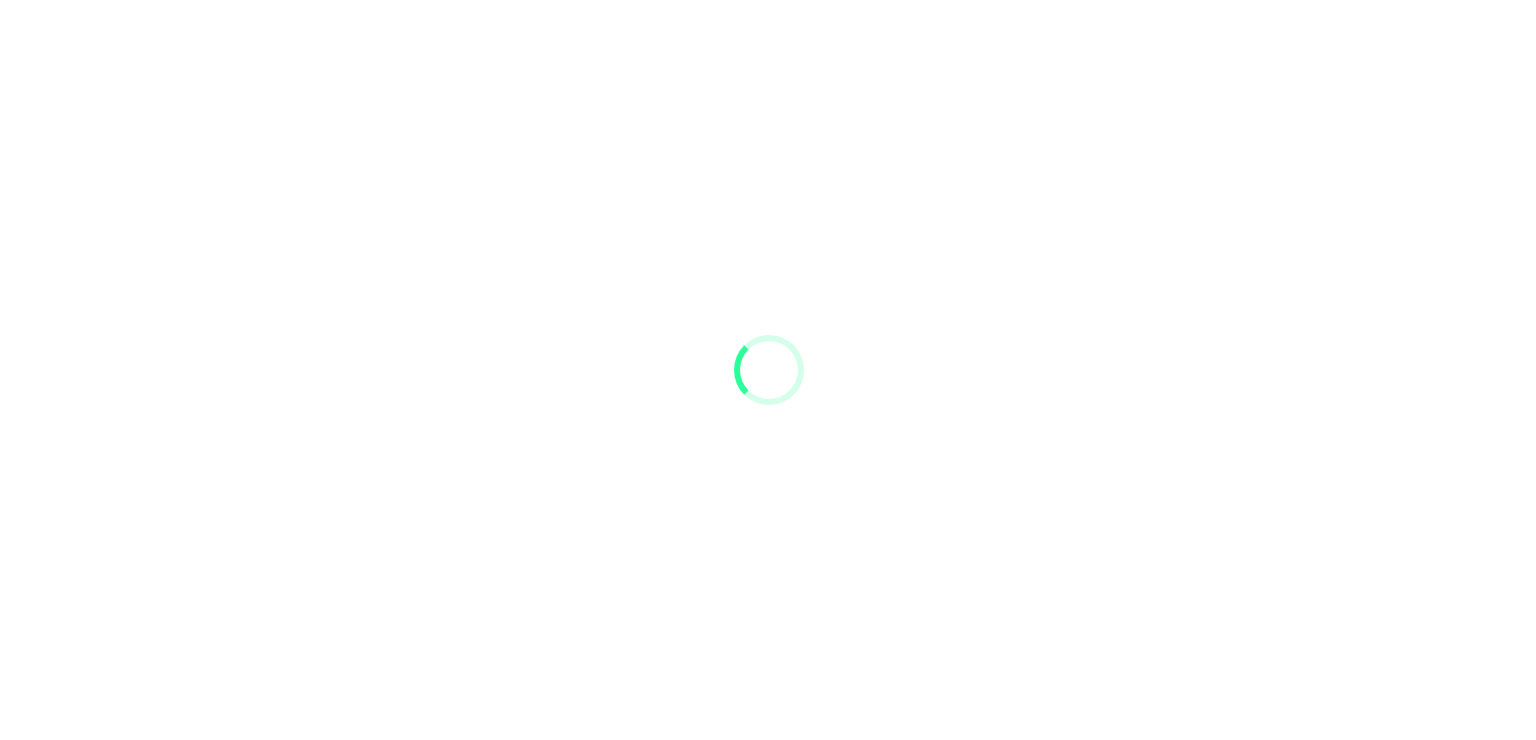 scroll, scrollTop: 0, scrollLeft: 0, axis: both 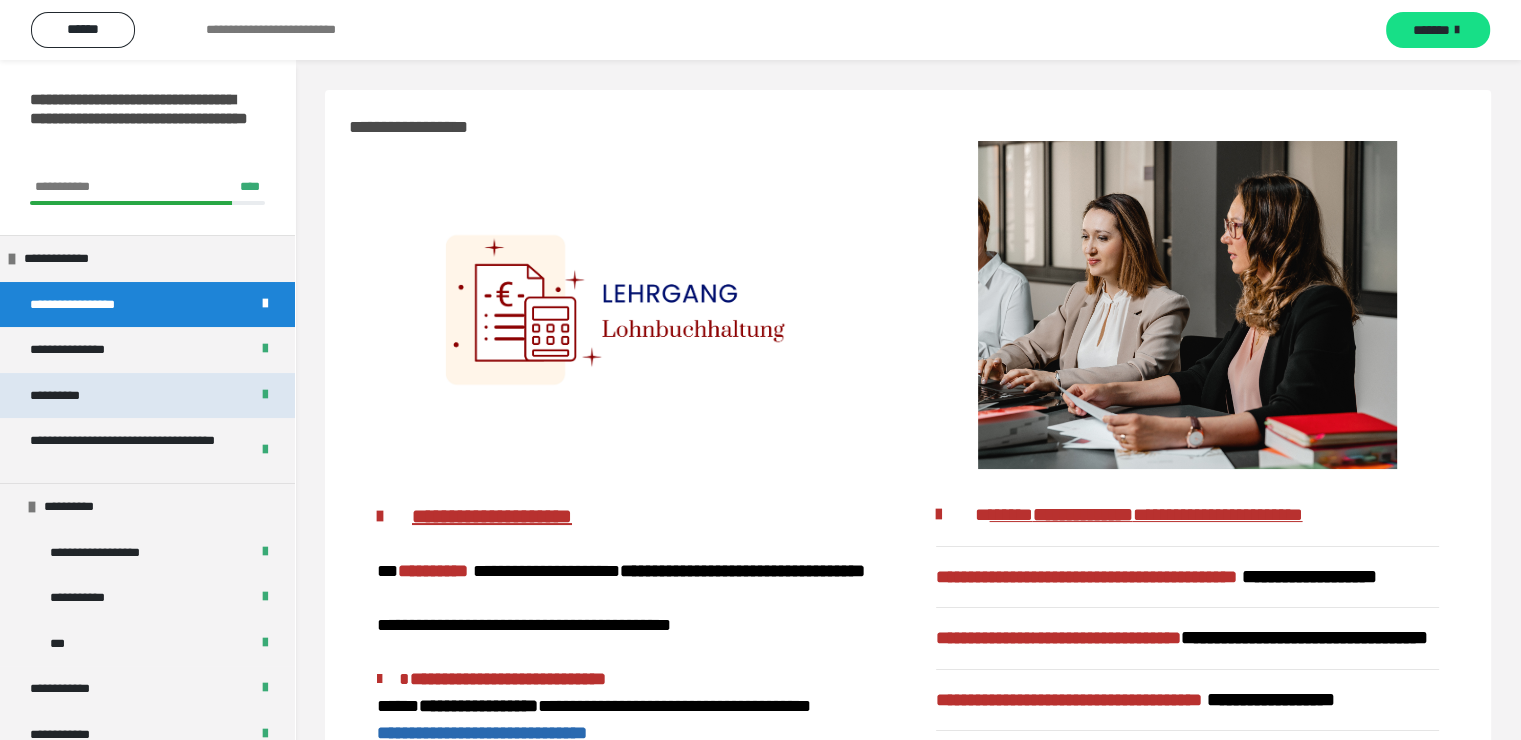 click on "**********" at bounding box center (69, 396) 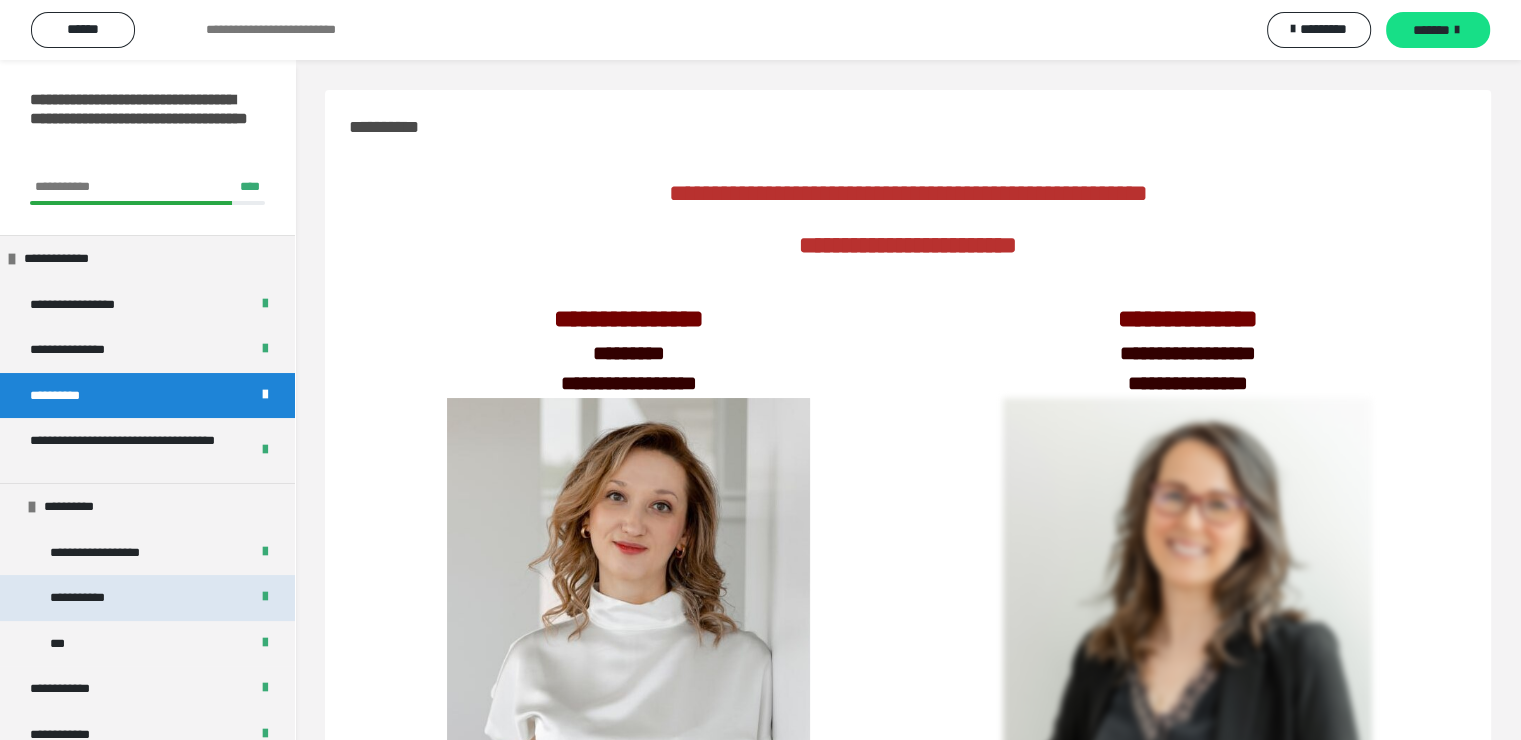 scroll, scrollTop: 100, scrollLeft: 0, axis: vertical 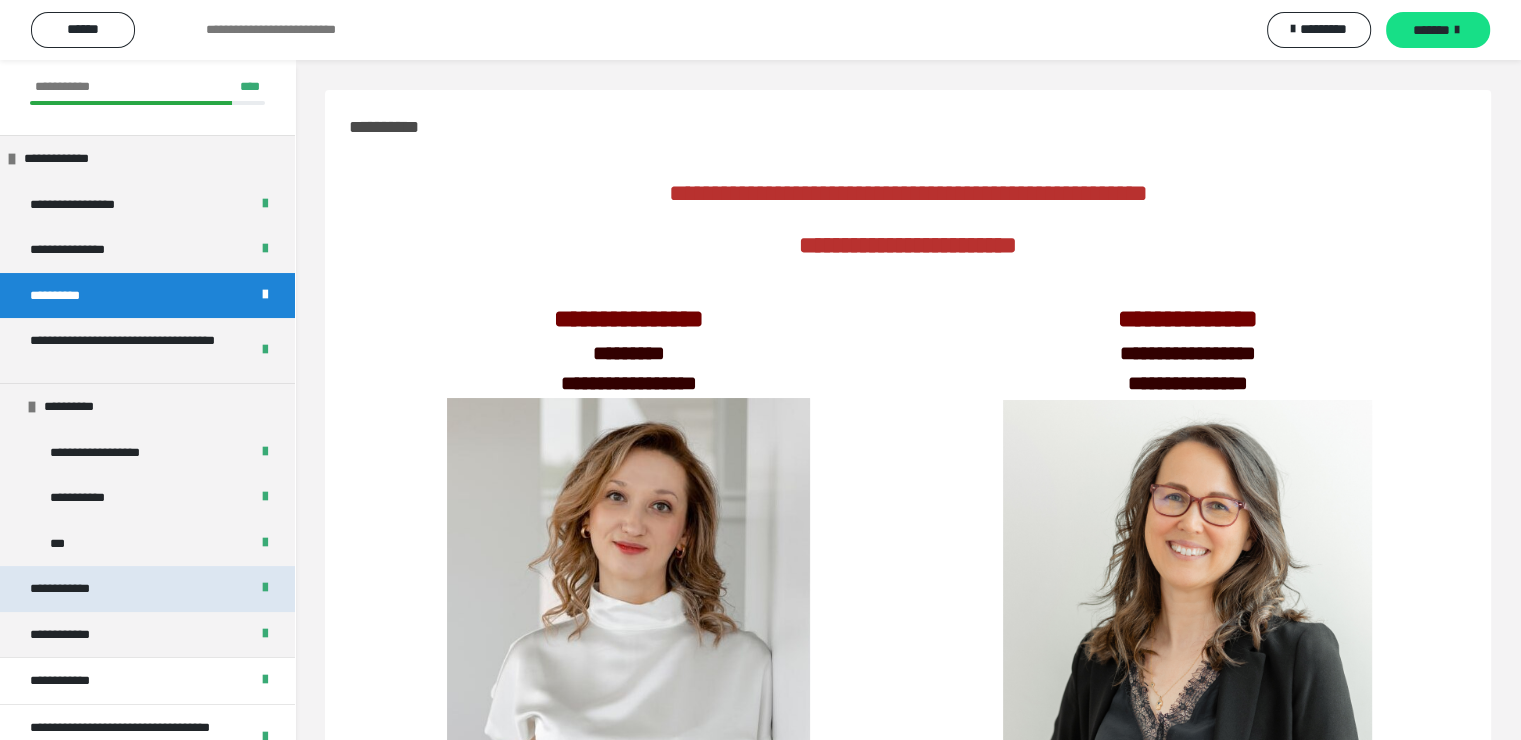 click on "**********" at bounding box center [147, 589] 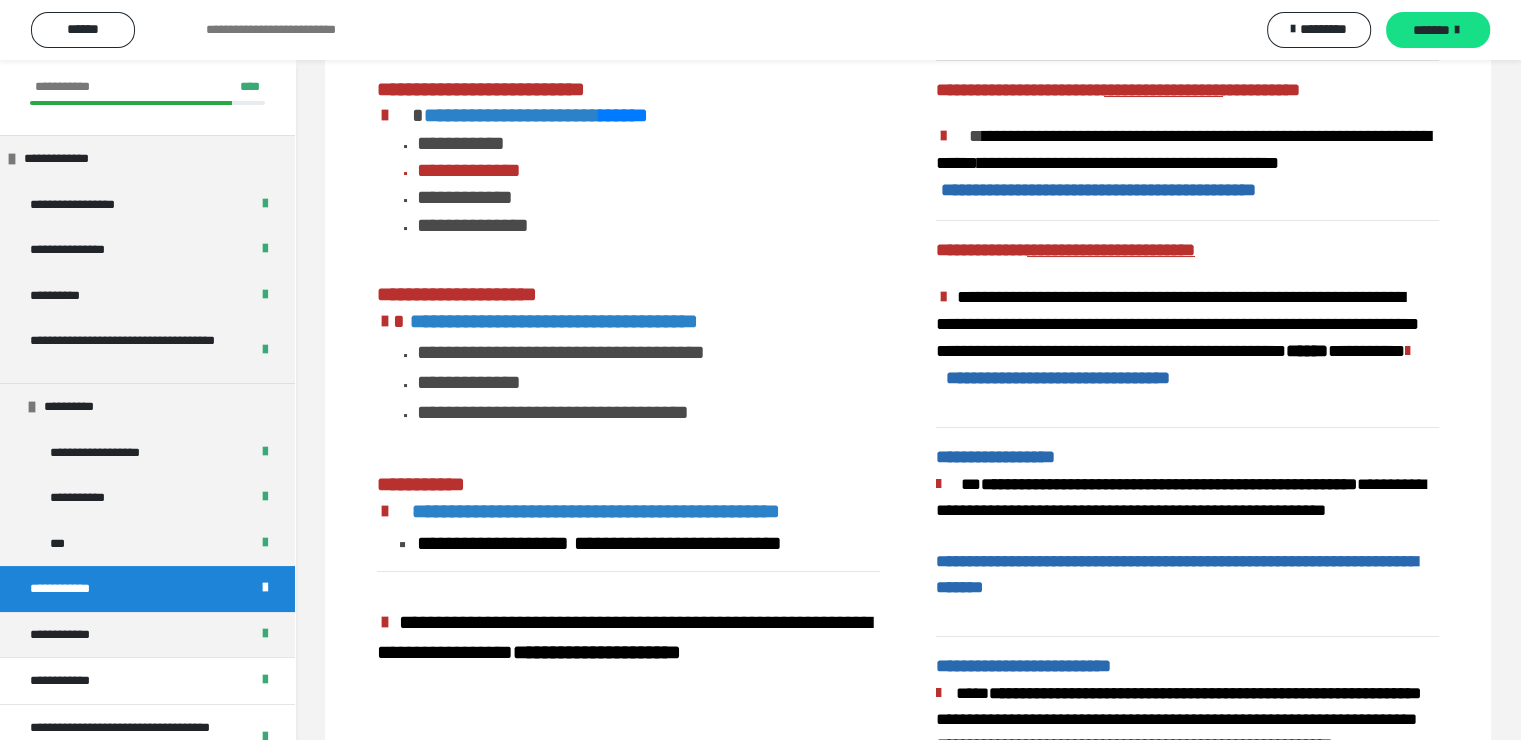 scroll, scrollTop: 100, scrollLeft: 0, axis: vertical 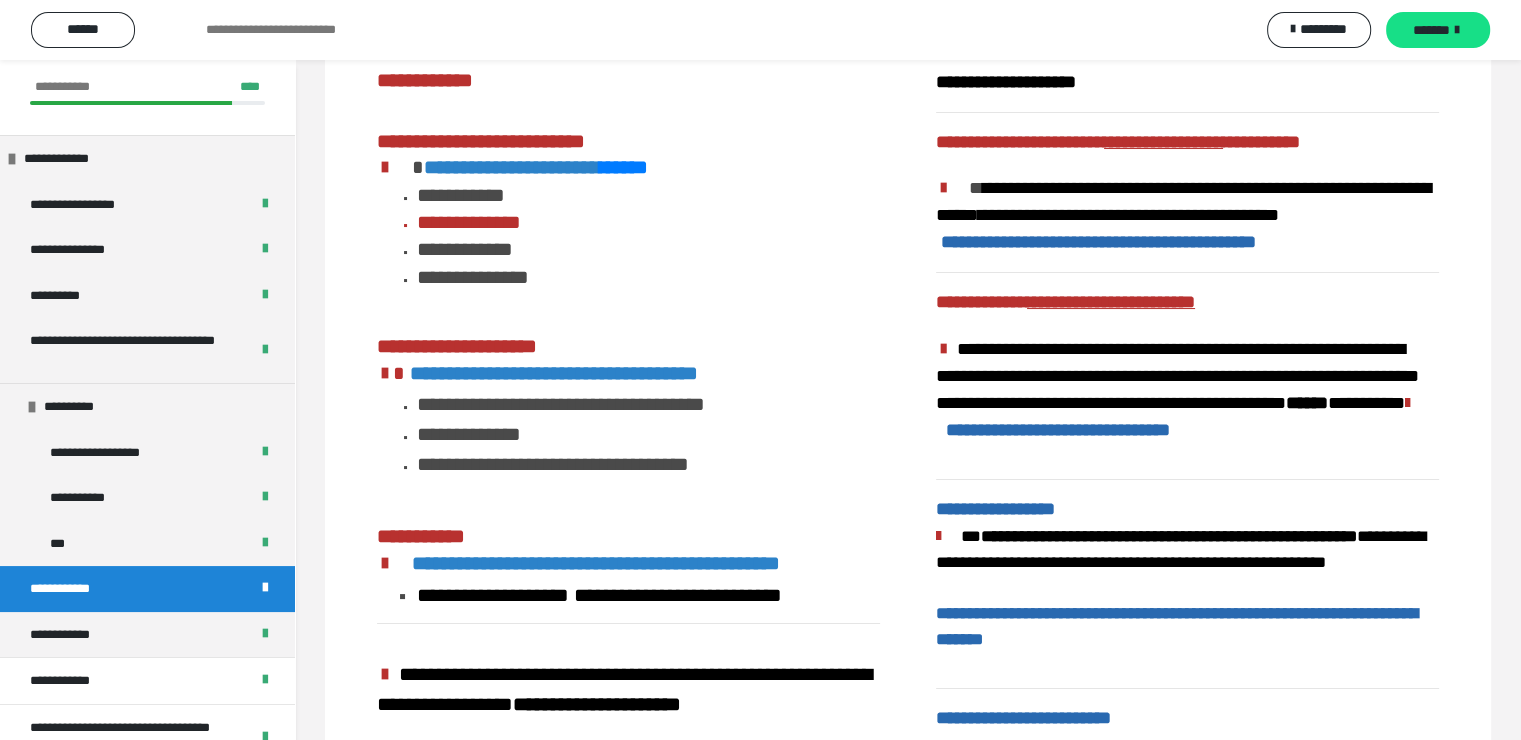 click on "**********" at bounding box center [554, 373] 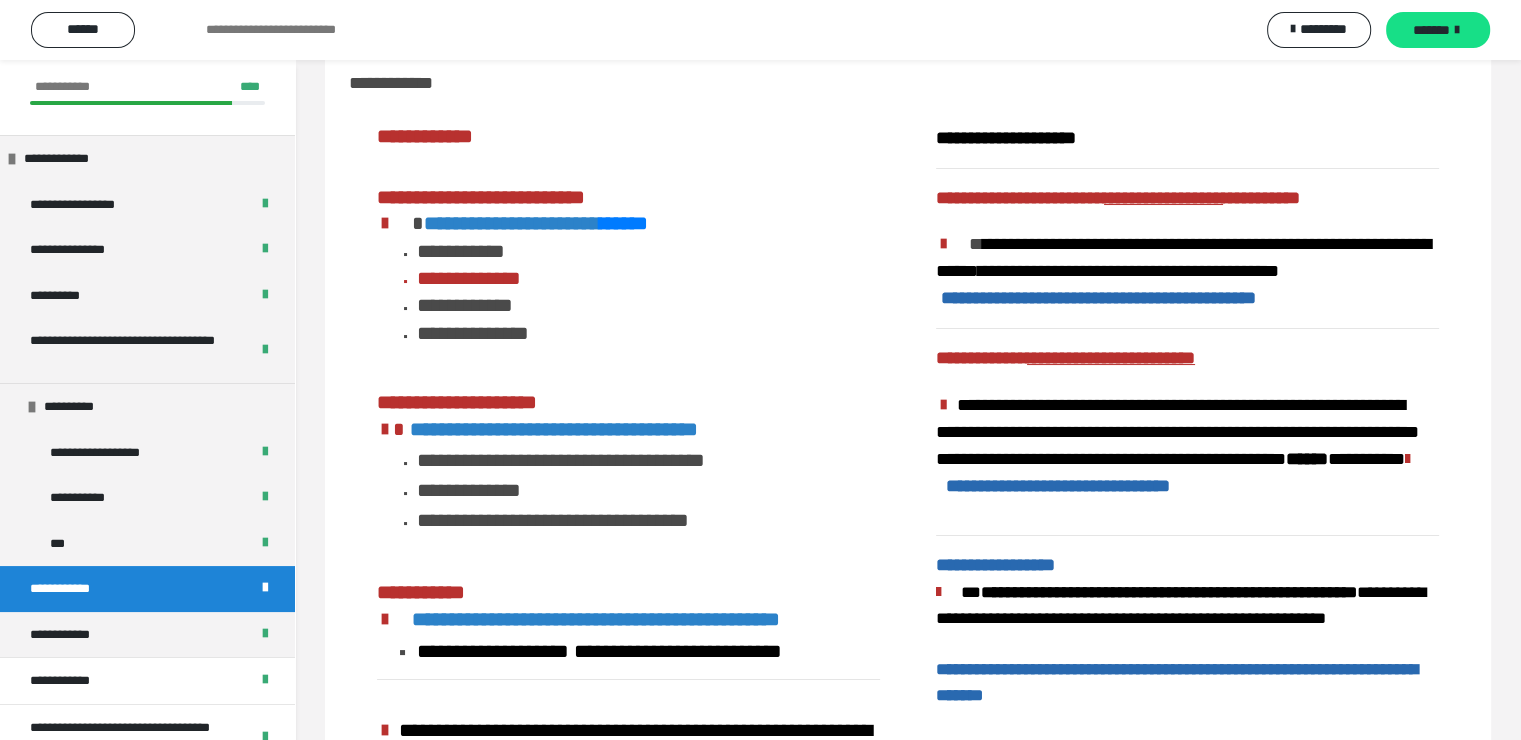 scroll, scrollTop: 0, scrollLeft: 0, axis: both 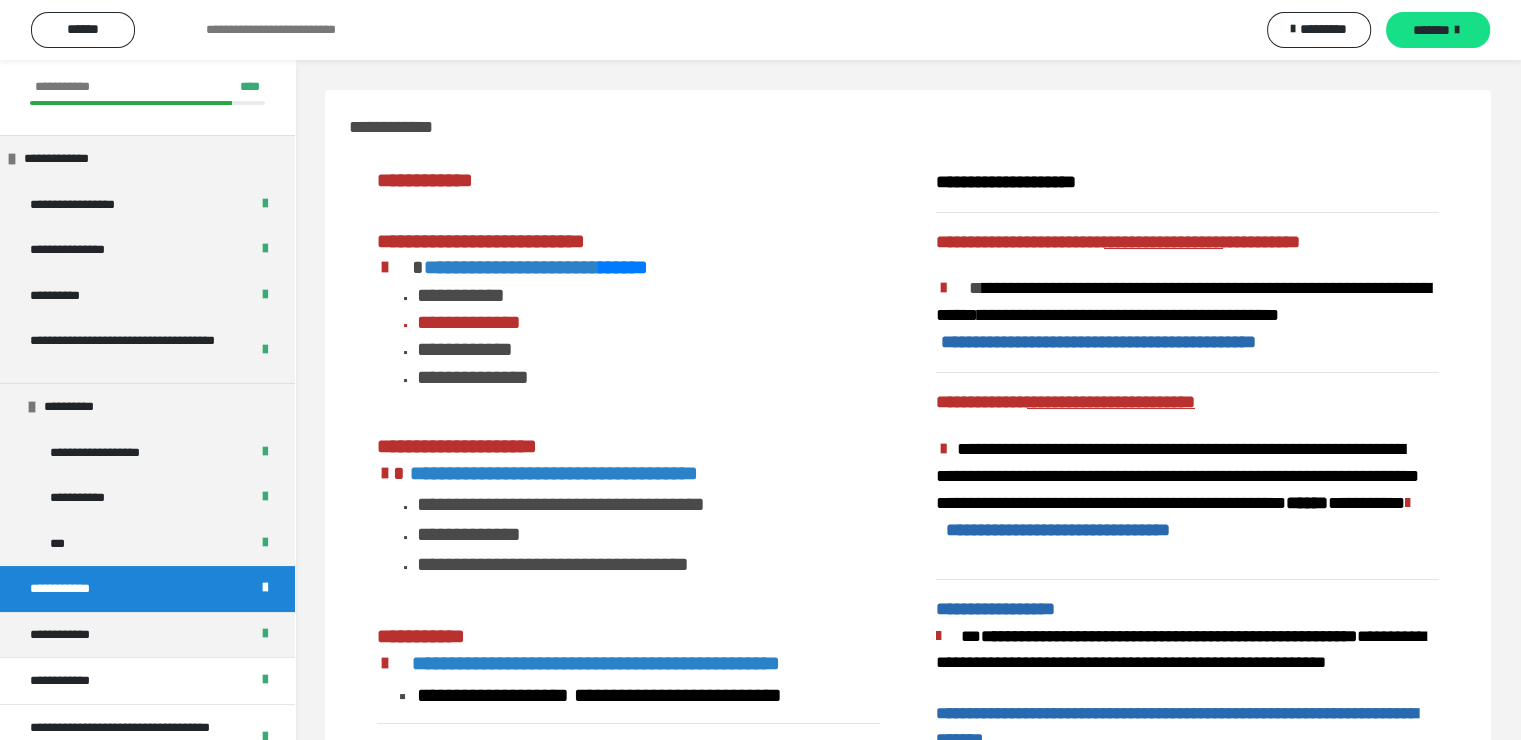 click on "**********" at bounding box center [554, 473] 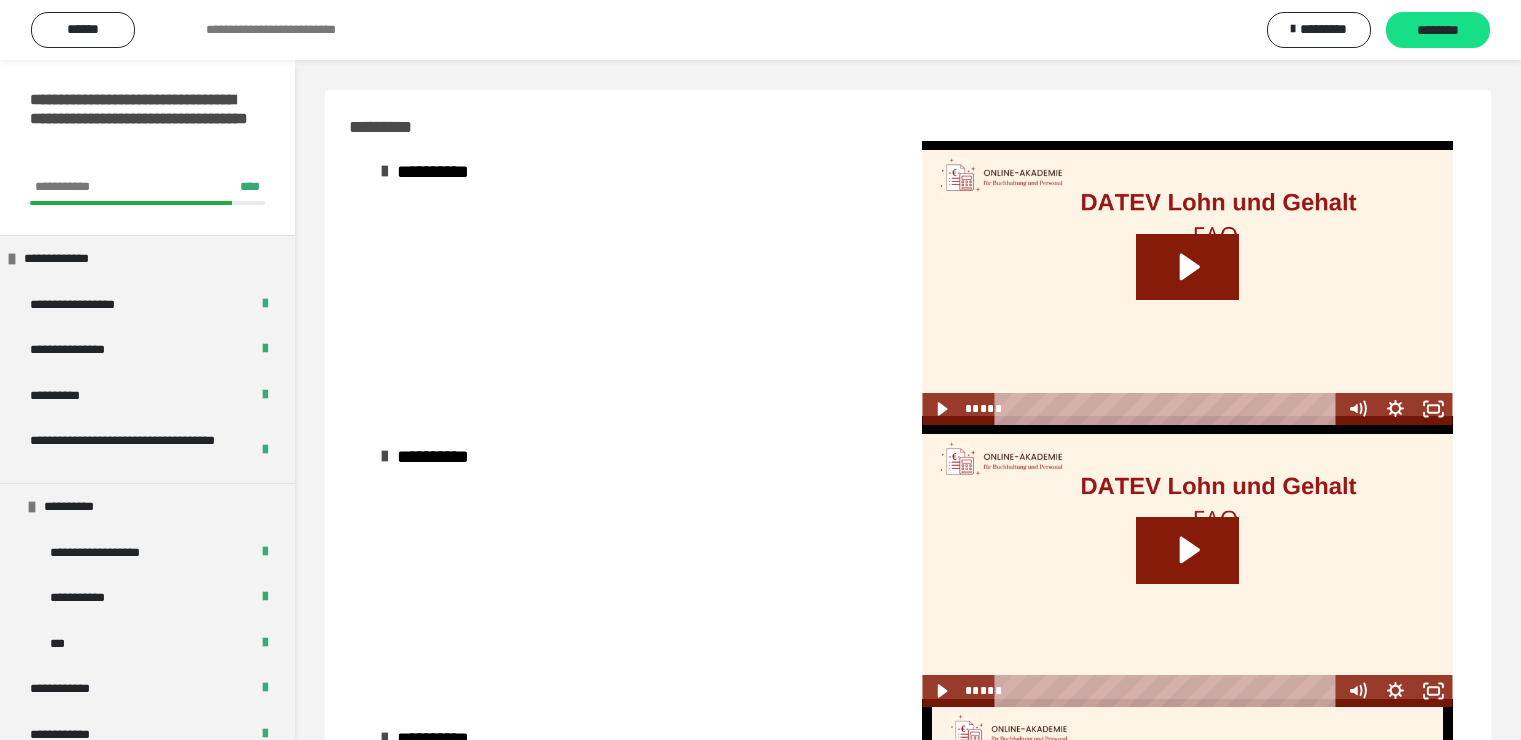 scroll, scrollTop: 0, scrollLeft: 0, axis: both 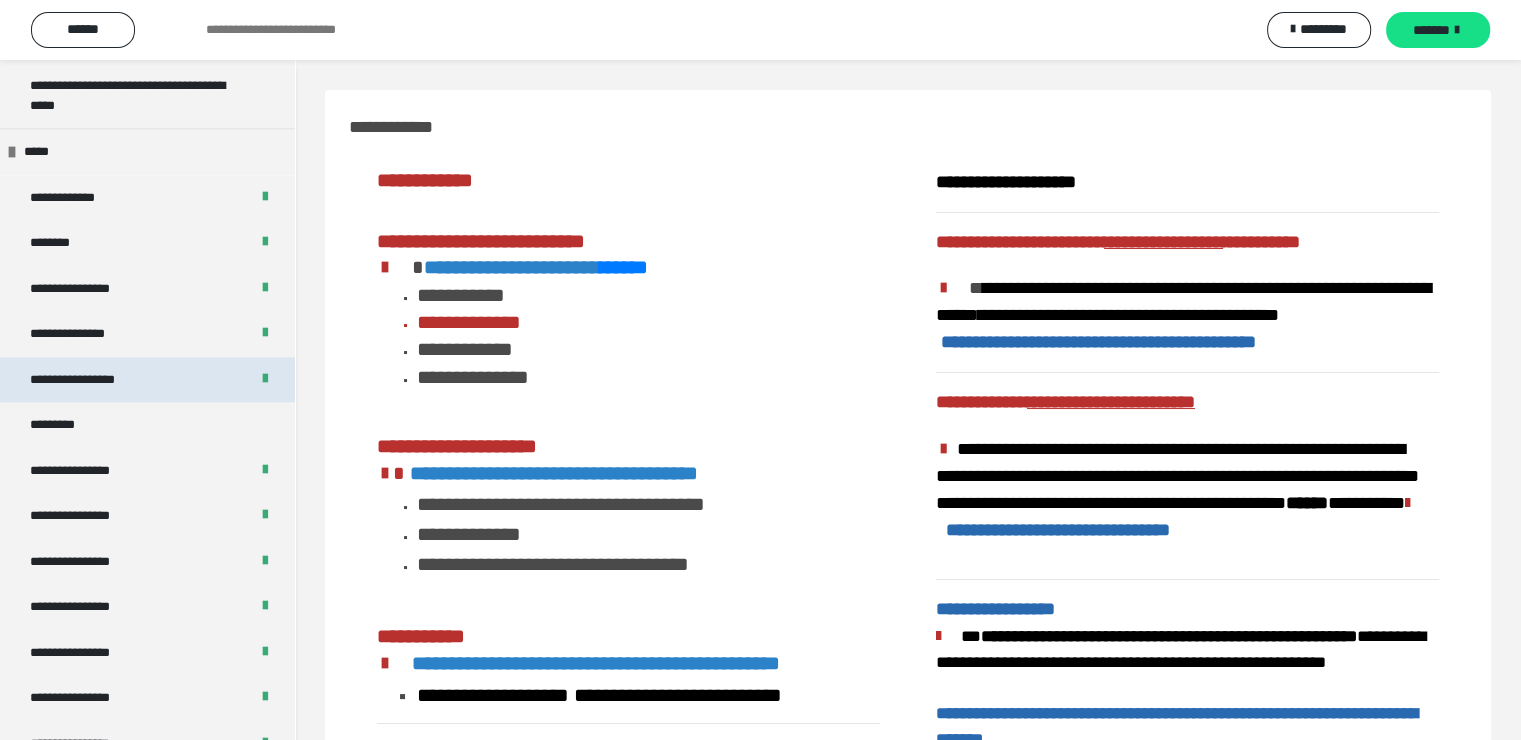 click on "**********" at bounding box center [93, 380] 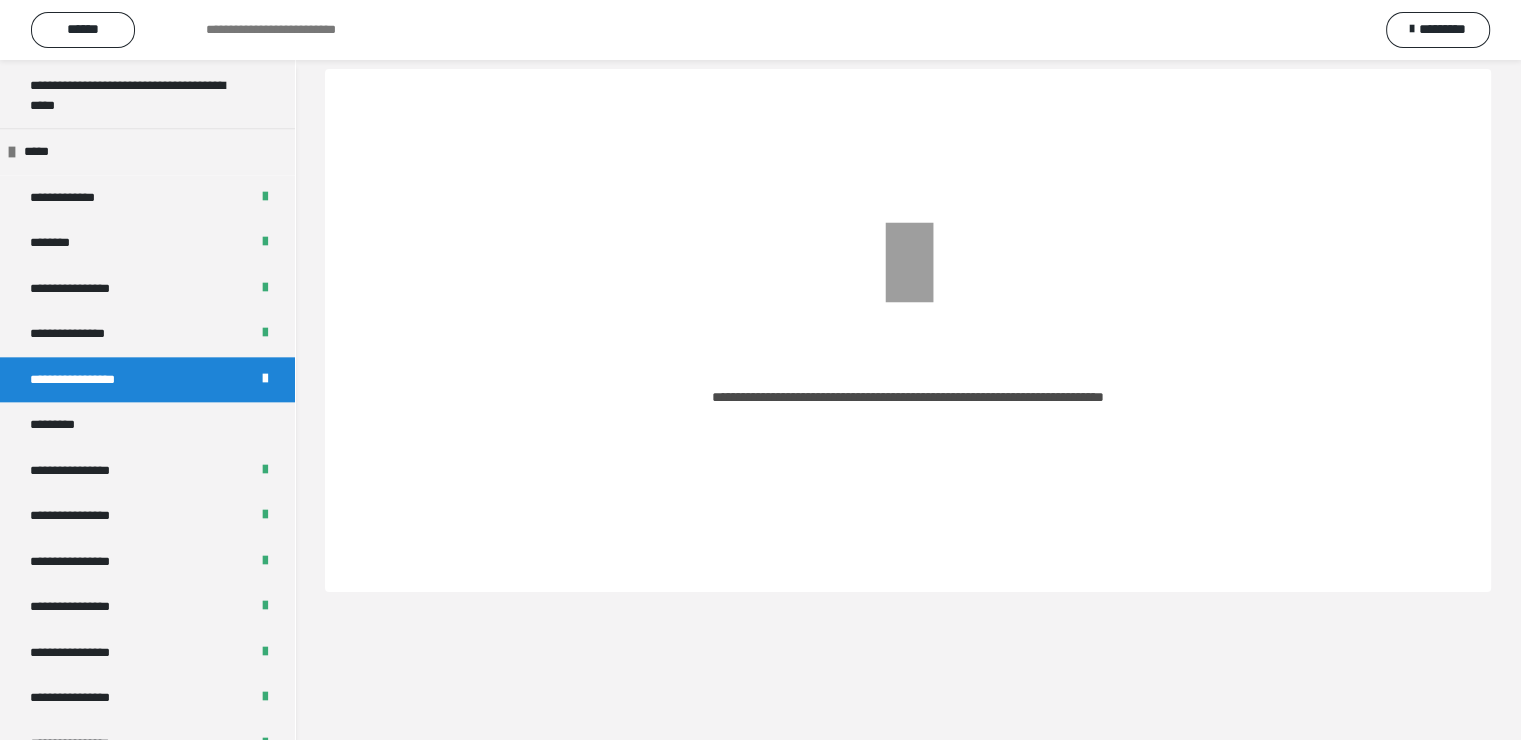 scroll, scrollTop: 0, scrollLeft: 0, axis: both 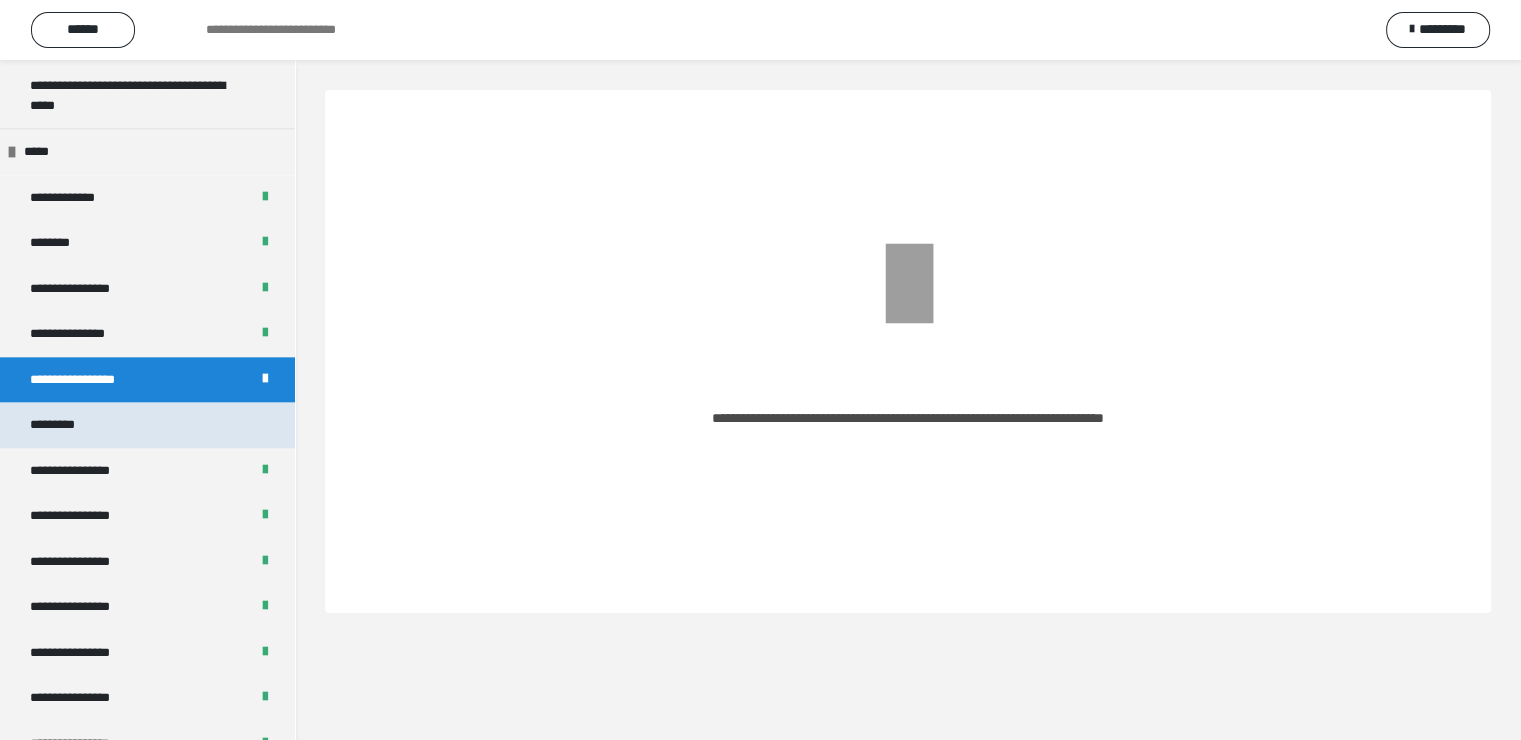 click on "*********" at bounding box center [68, 425] 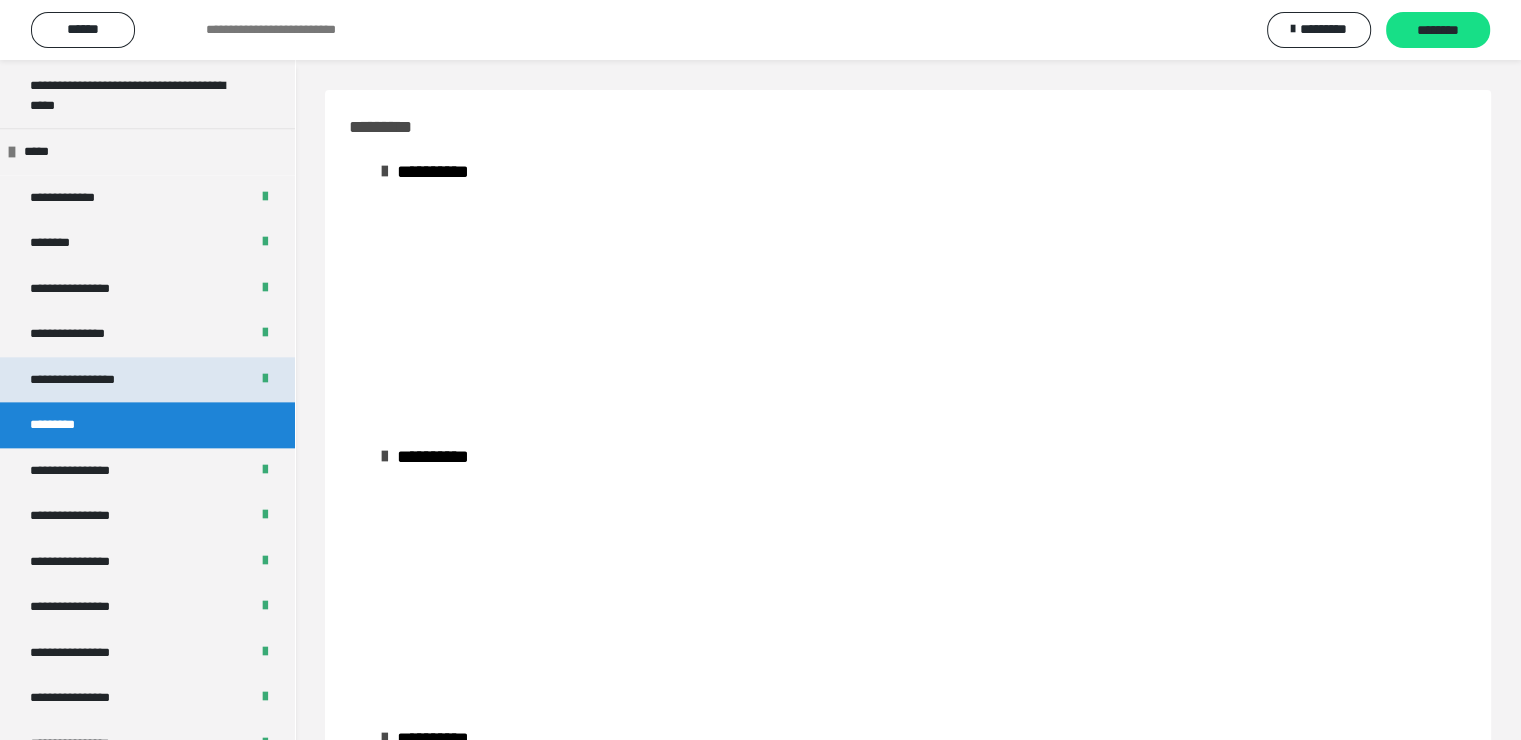 click on "**********" at bounding box center (93, 380) 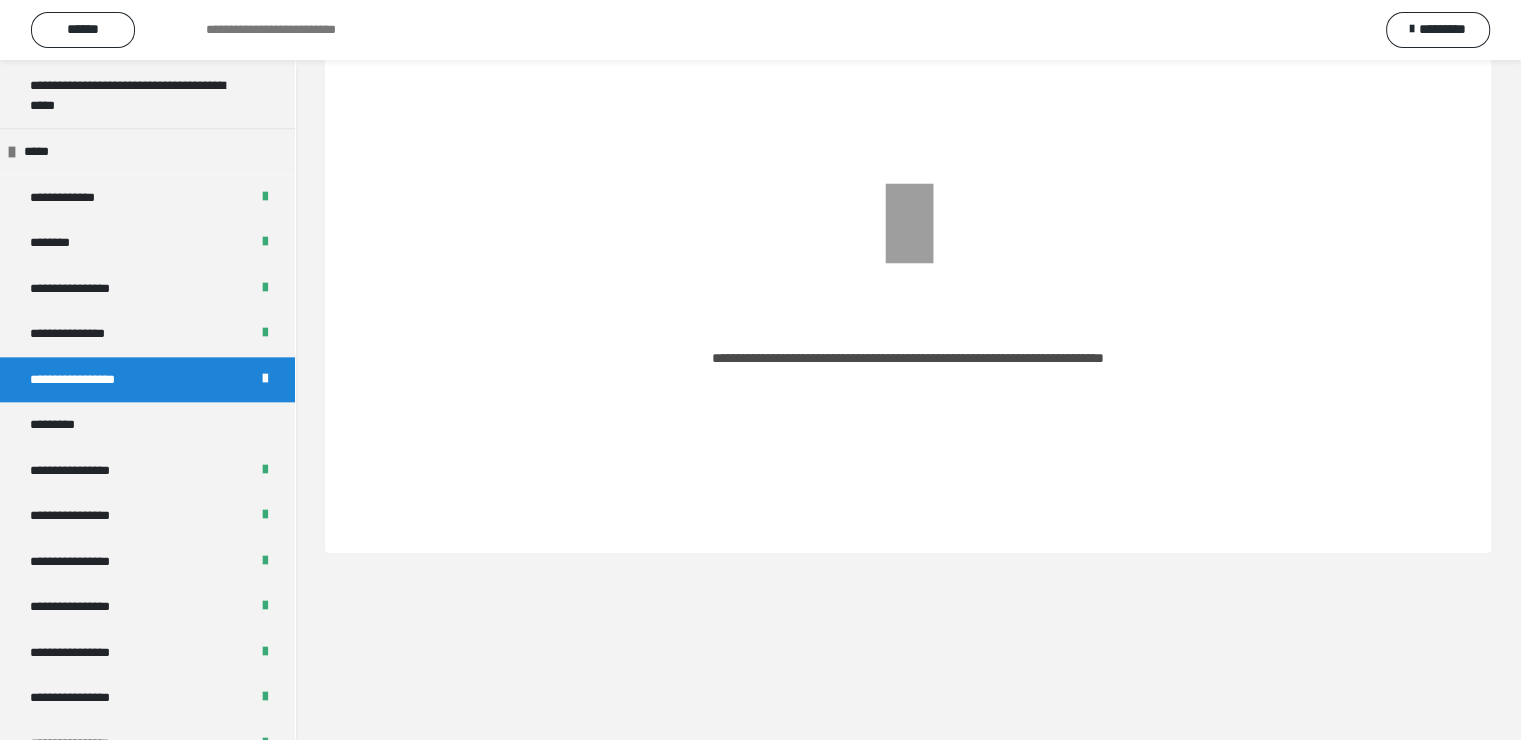 scroll, scrollTop: 0, scrollLeft: 0, axis: both 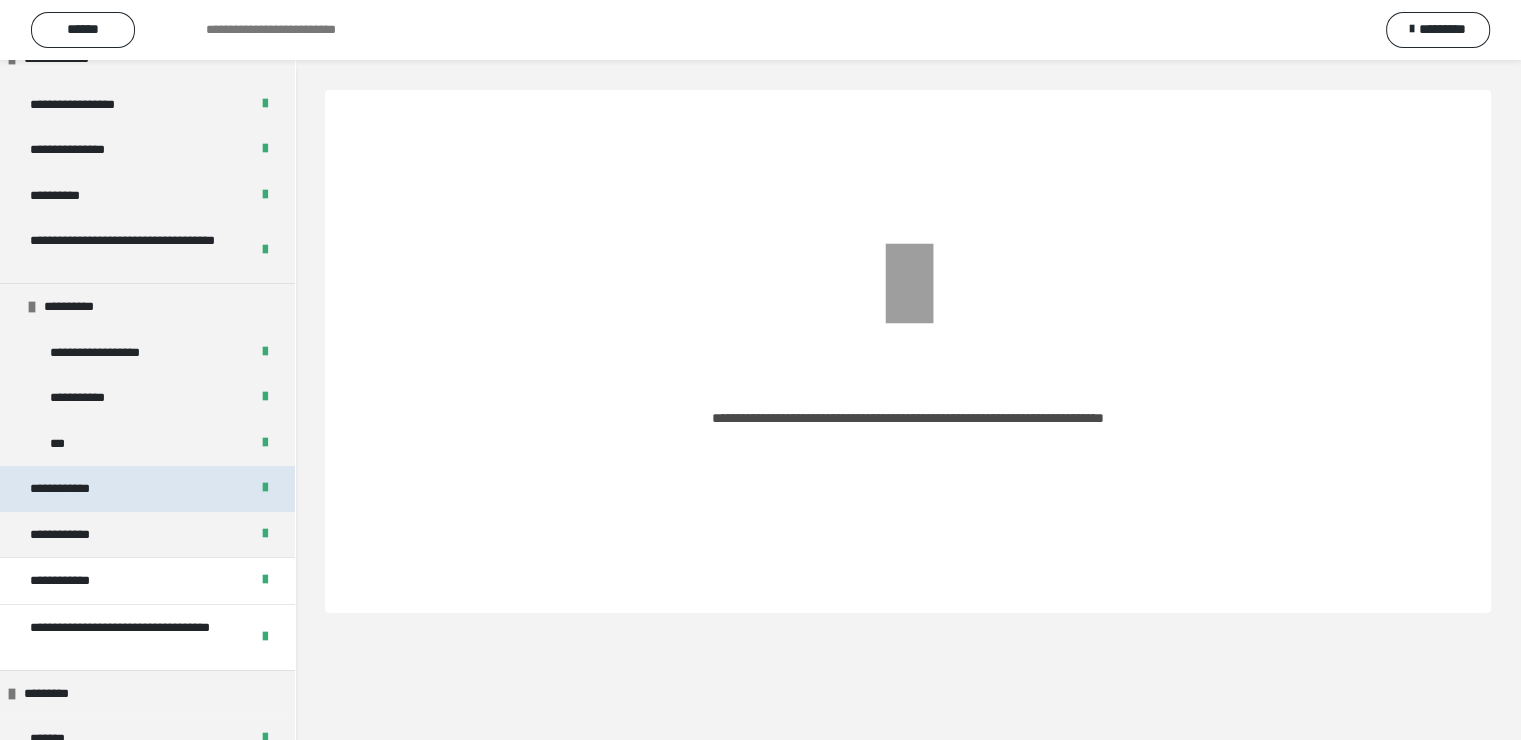 click on "**********" at bounding box center (69, 489) 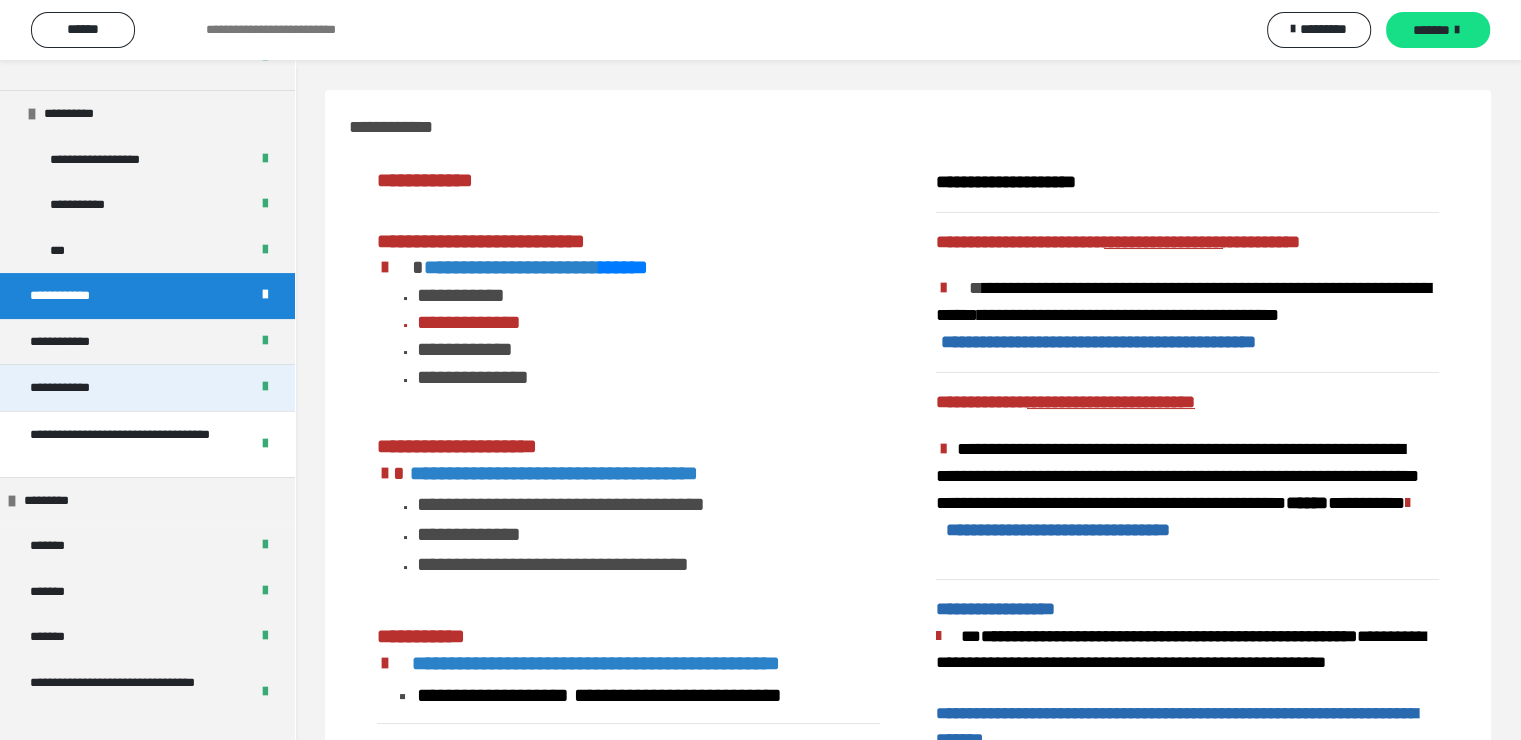 scroll, scrollTop: 400, scrollLeft: 0, axis: vertical 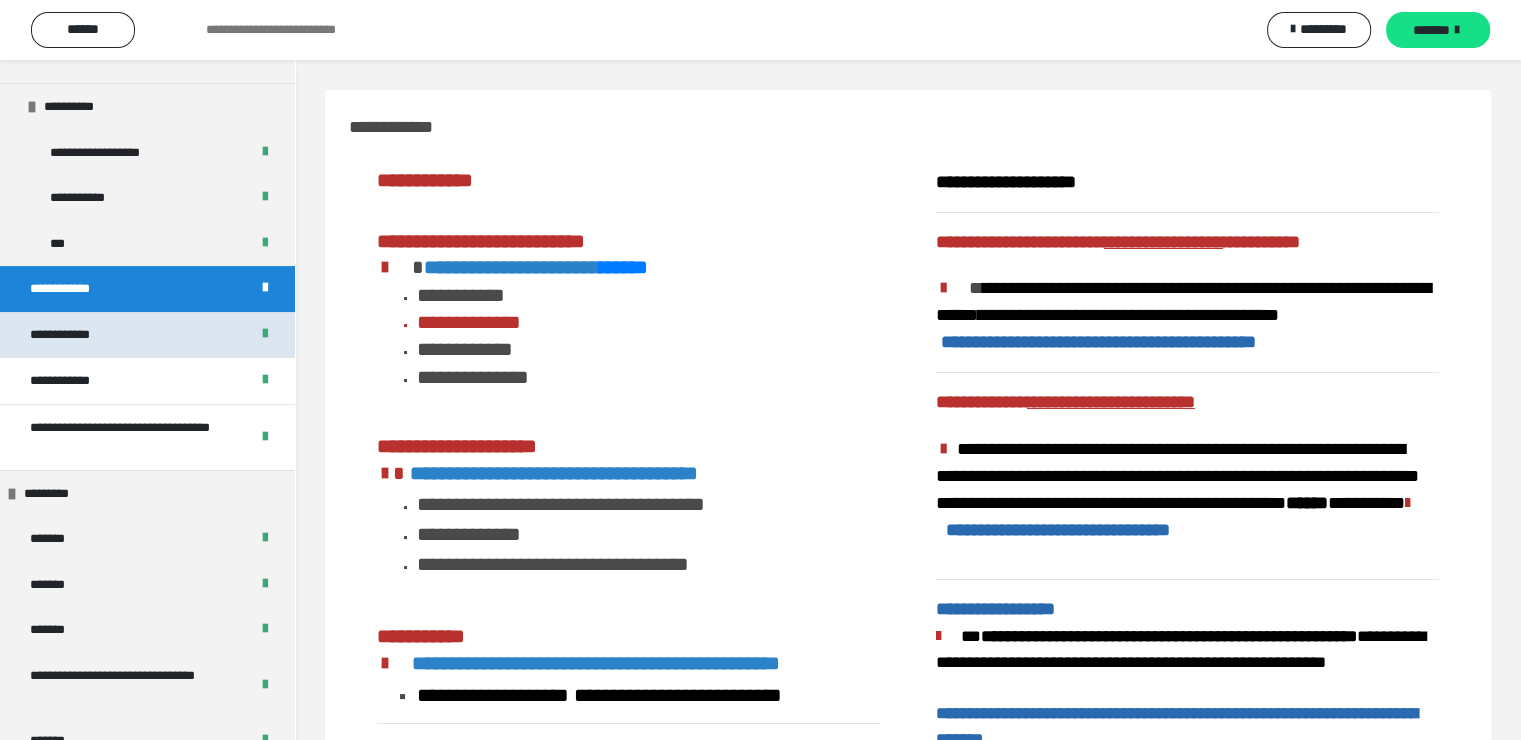 click on "**********" at bounding box center (147, 335) 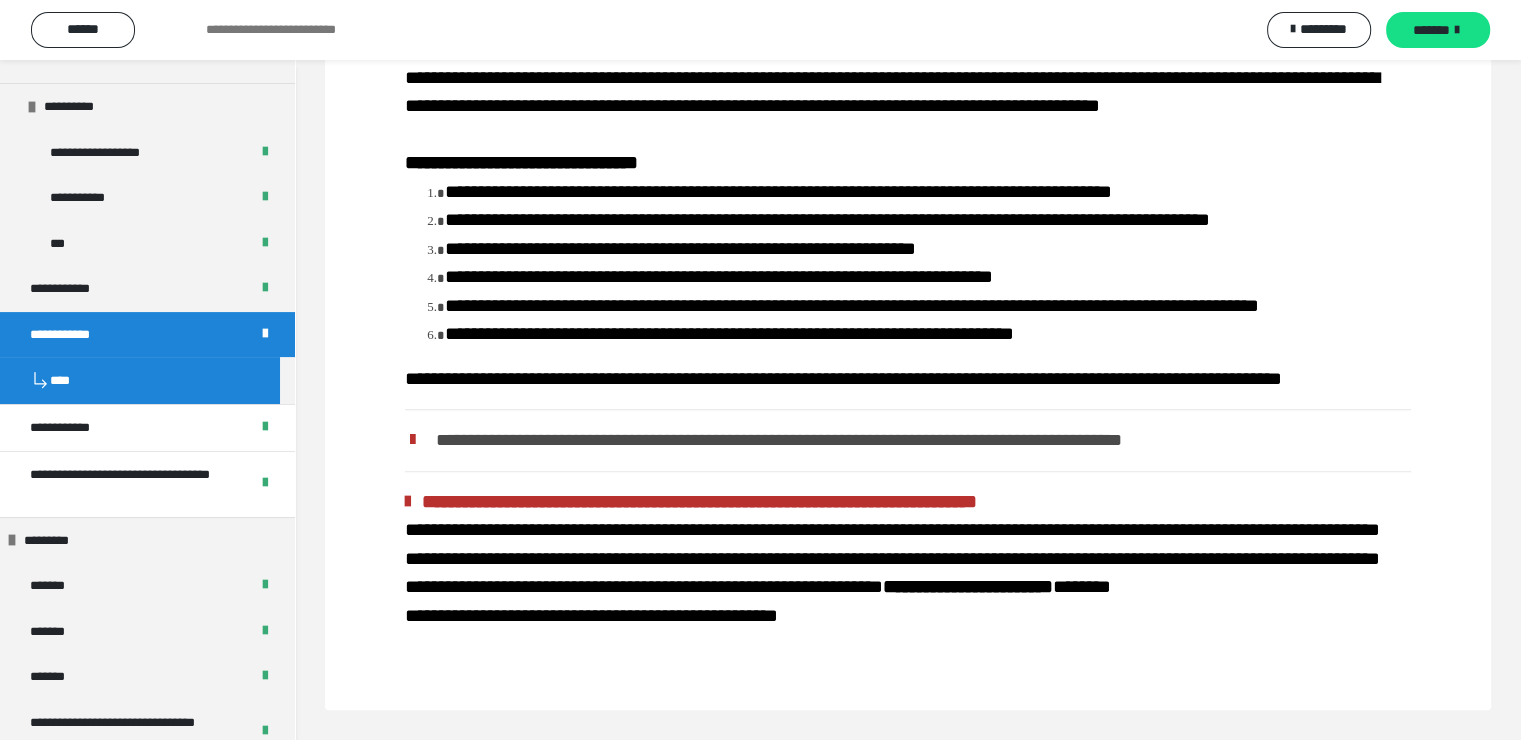 scroll, scrollTop: 938, scrollLeft: 0, axis: vertical 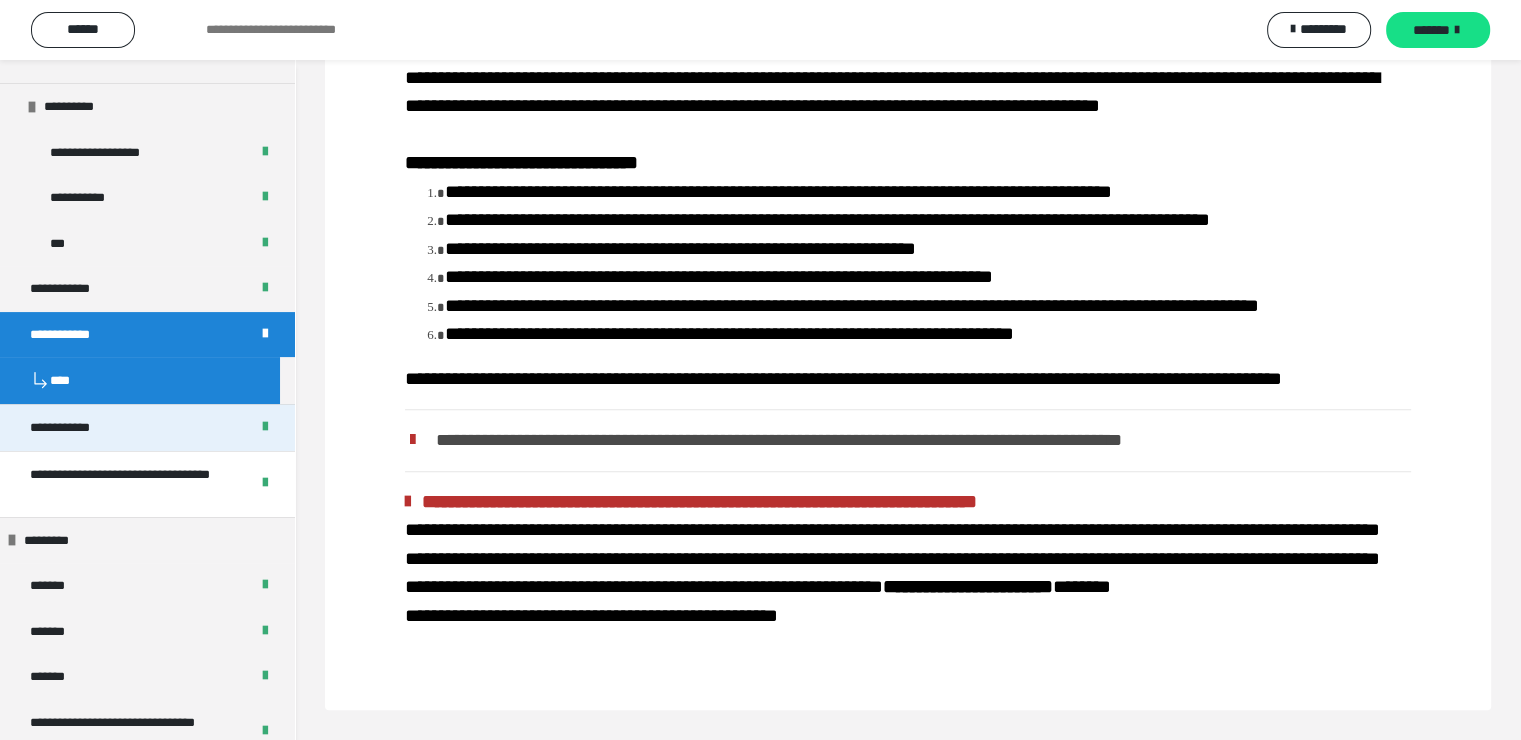 click on "**********" at bounding box center [86, 428] 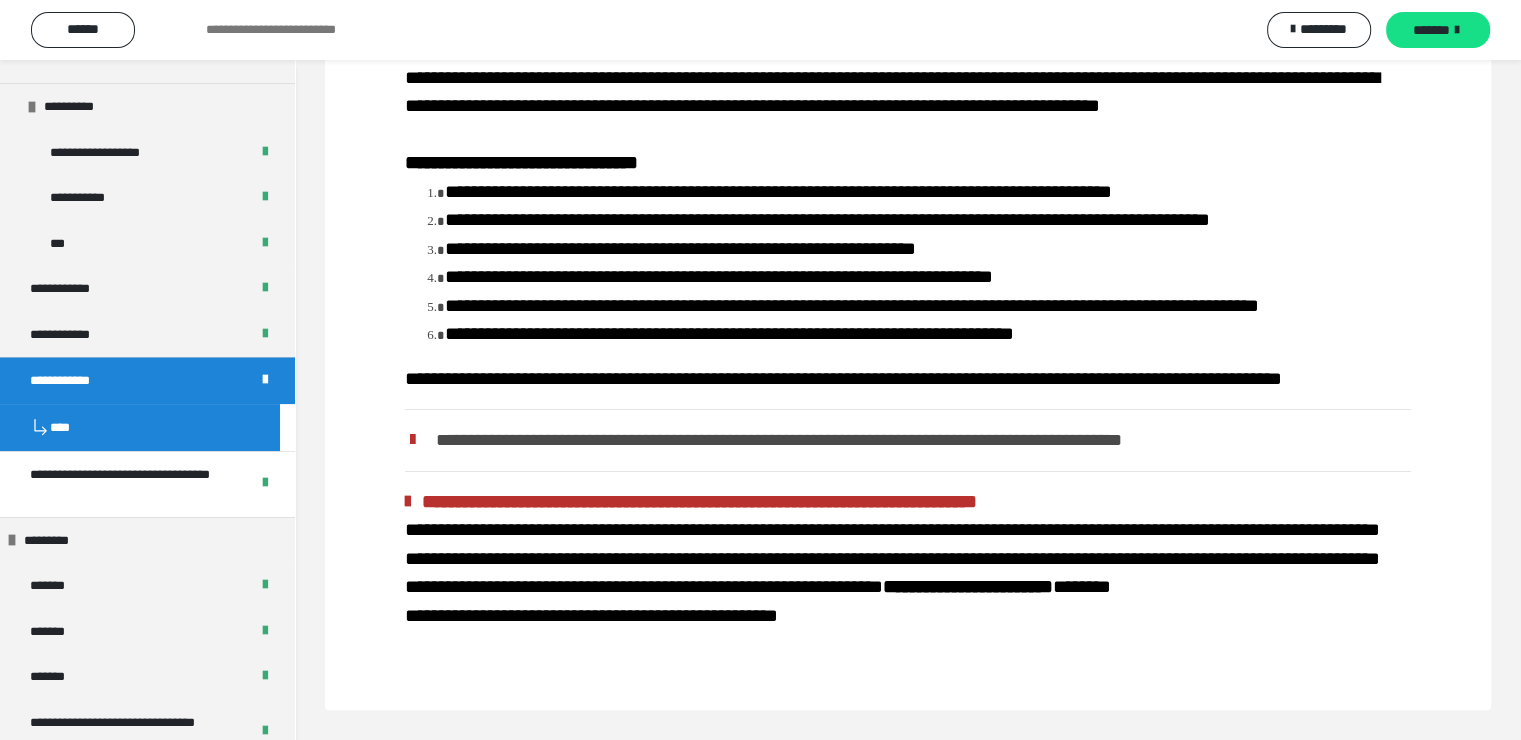 scroll, scrollTop: 216, scrollLeft: 0, axis: vertical 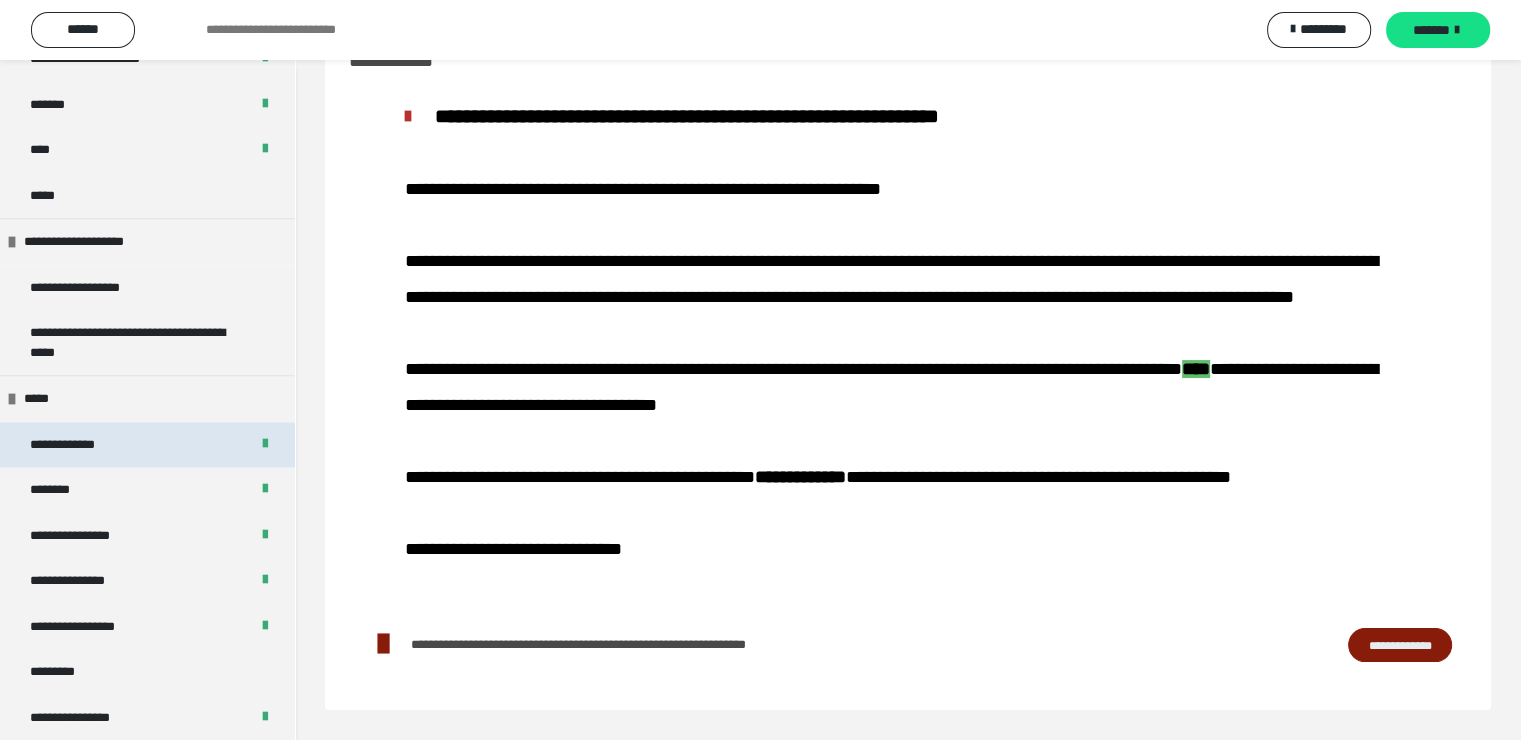 click on "**********" at bounding box center (77, 445) 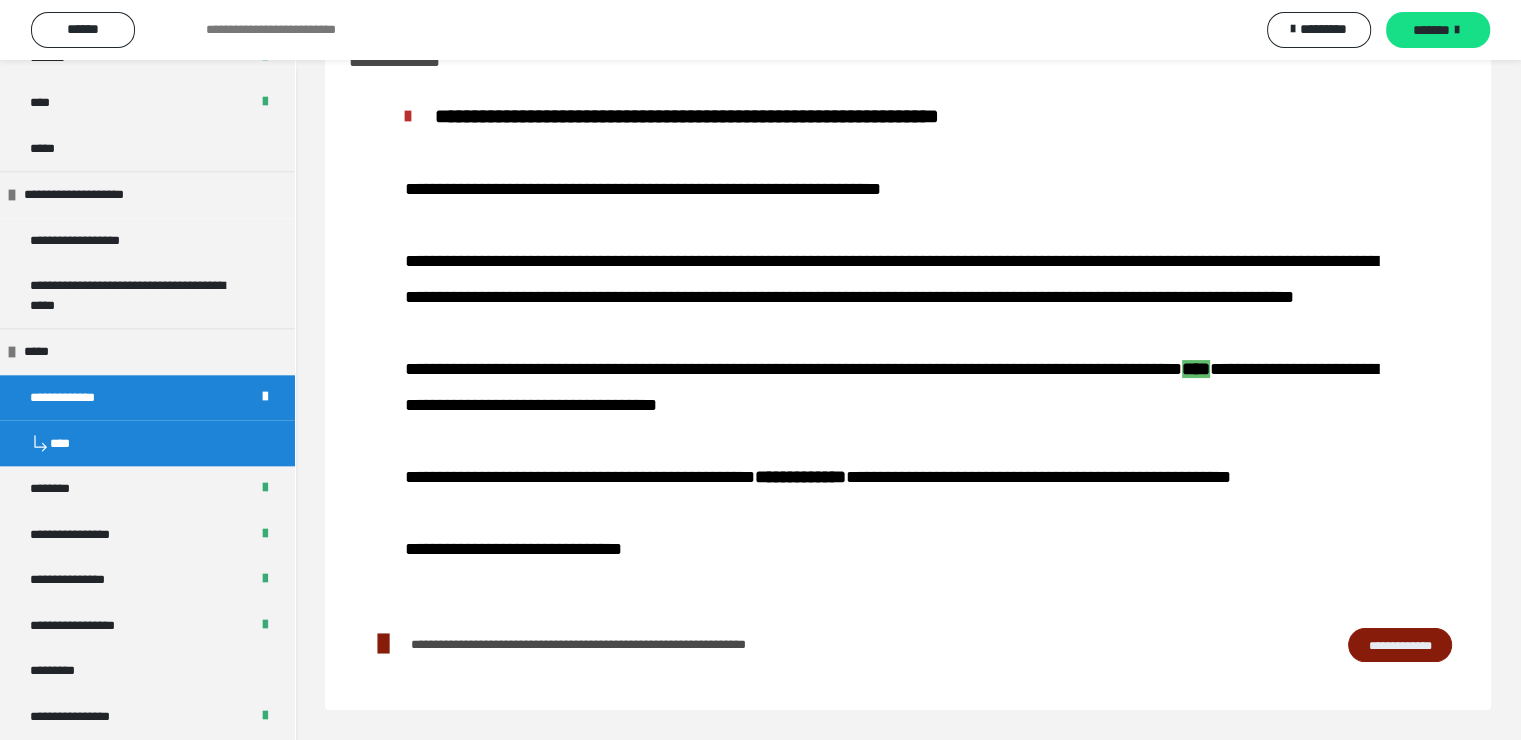 scroll, scrollTop: 2053, scrollLeft: 0, axis: vertical 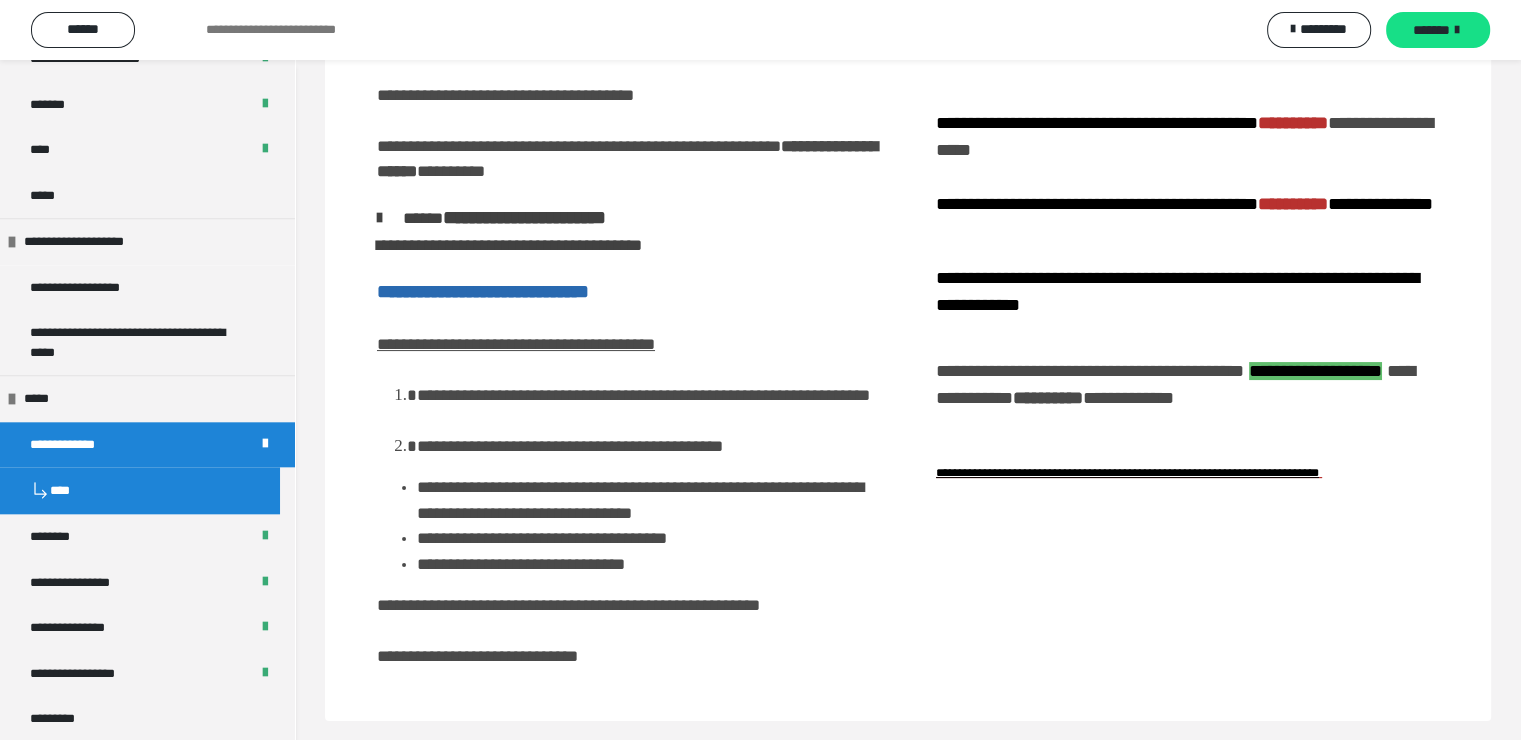 click on "**********" at bounding box center [483, 291] 